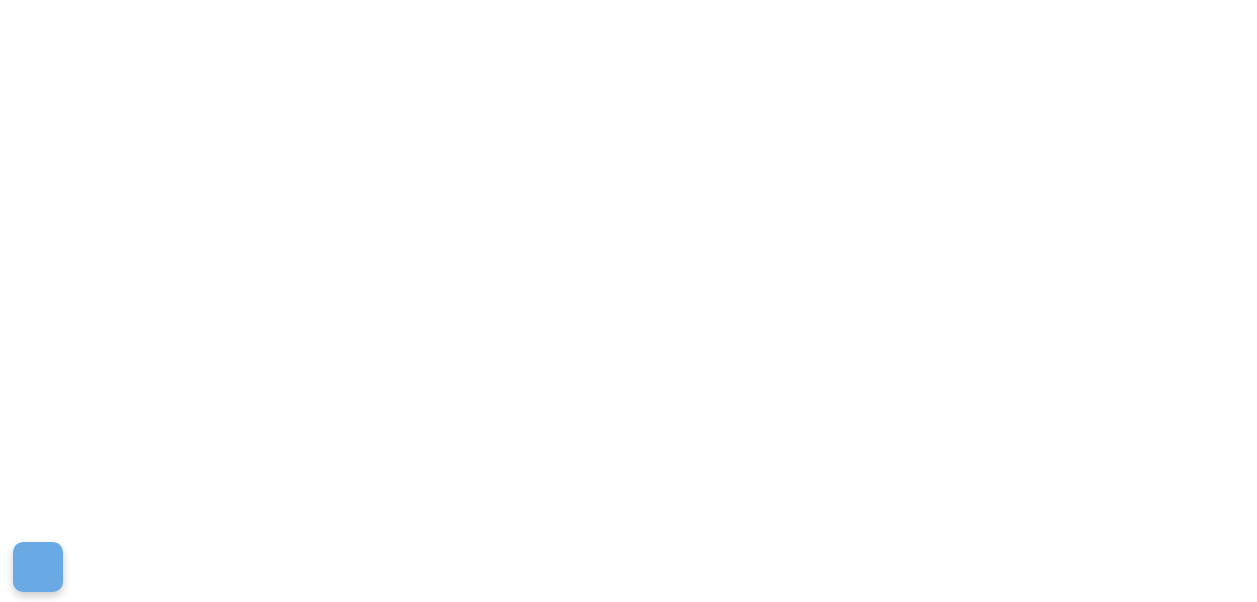 scroll, scrollTop: 0, scrollLeft: 0, axis: both 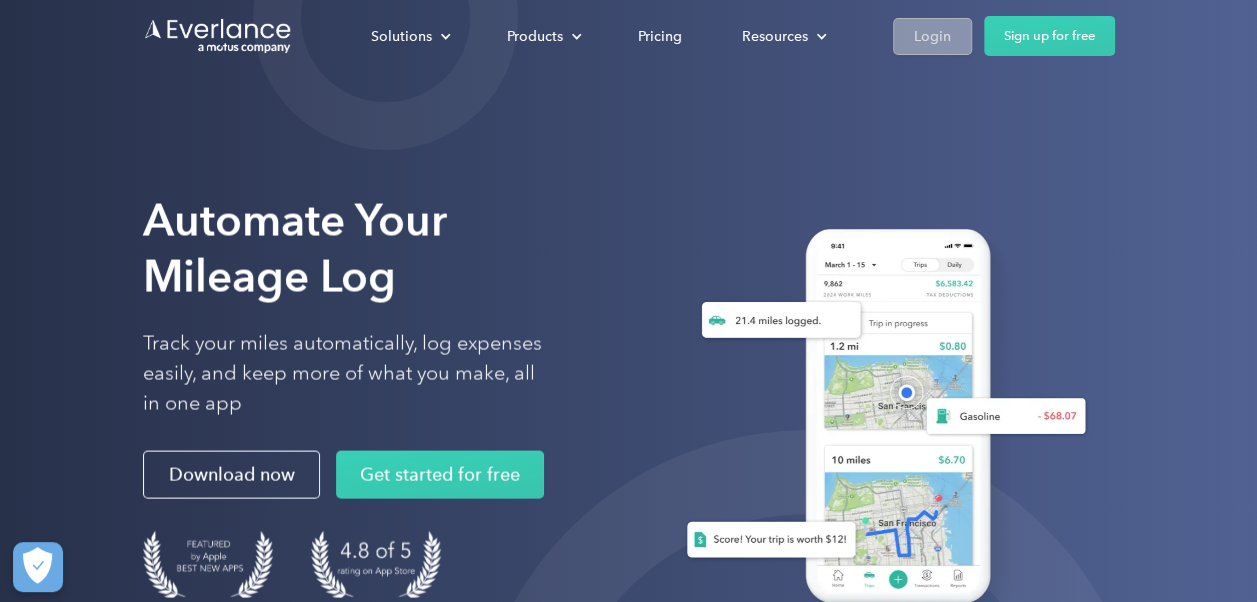 click on "Login" at bounding box center (932, 36) 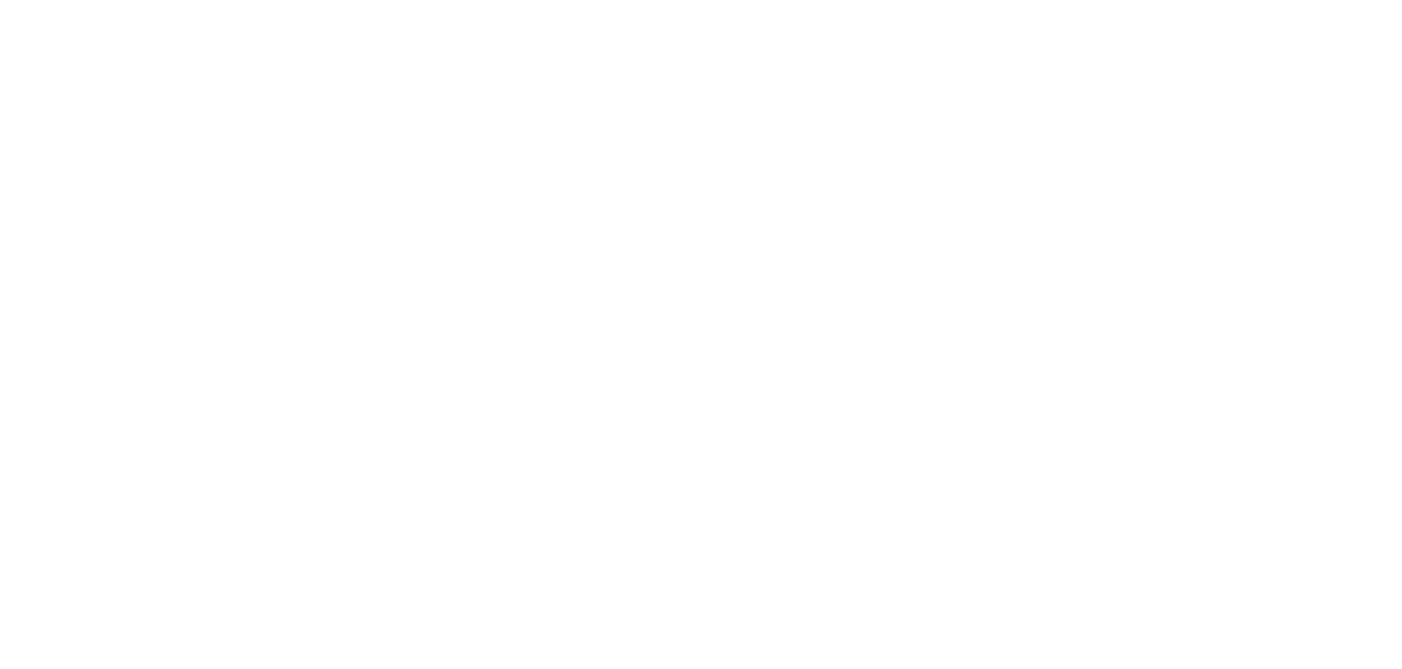 scroll, scrollTop: 0, scrollLeft: 0, axis: both 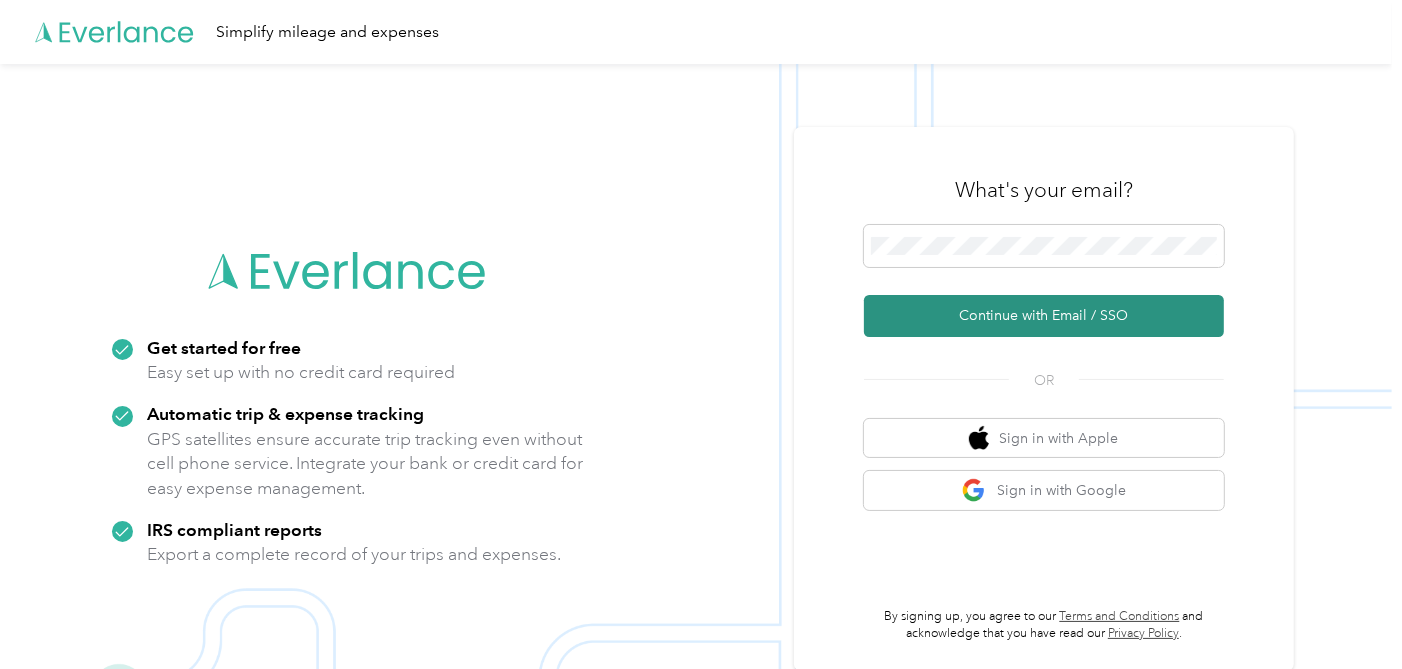 click on "Continue with Email / SSO" at bounding box center [1044, 316] 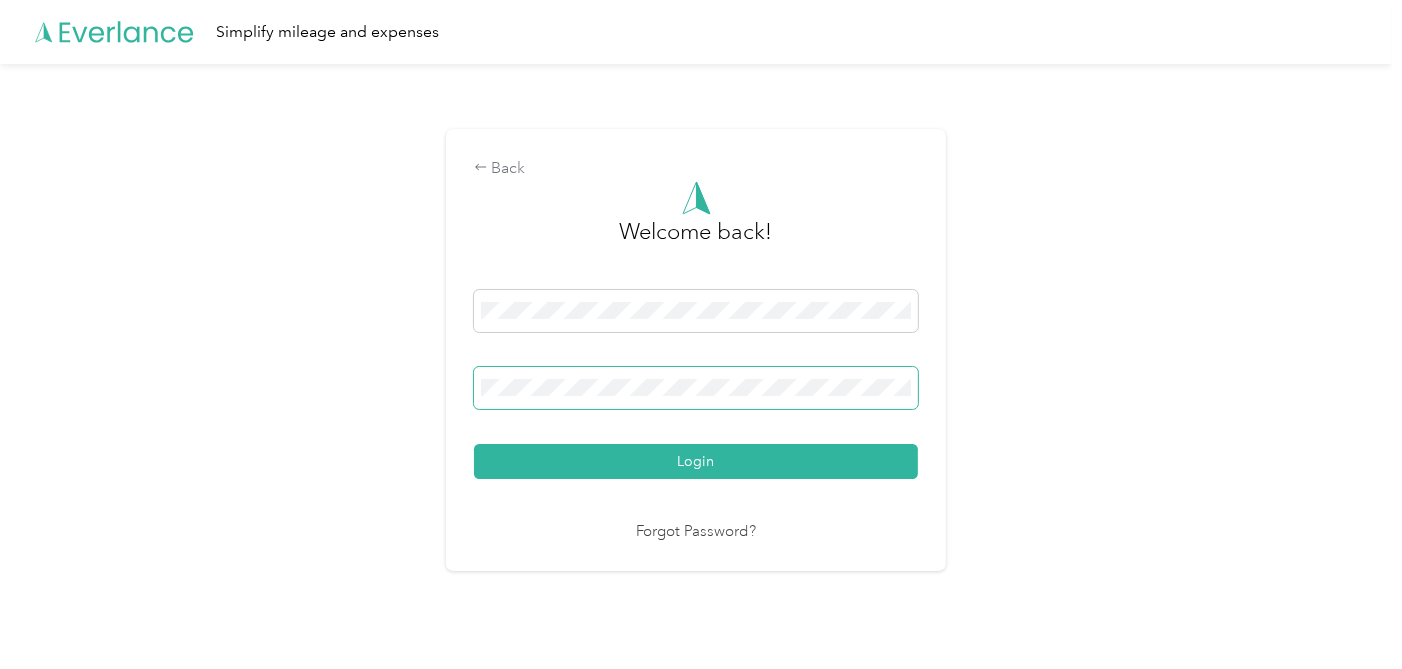 click on "Login" at bounding box center (696, 461) 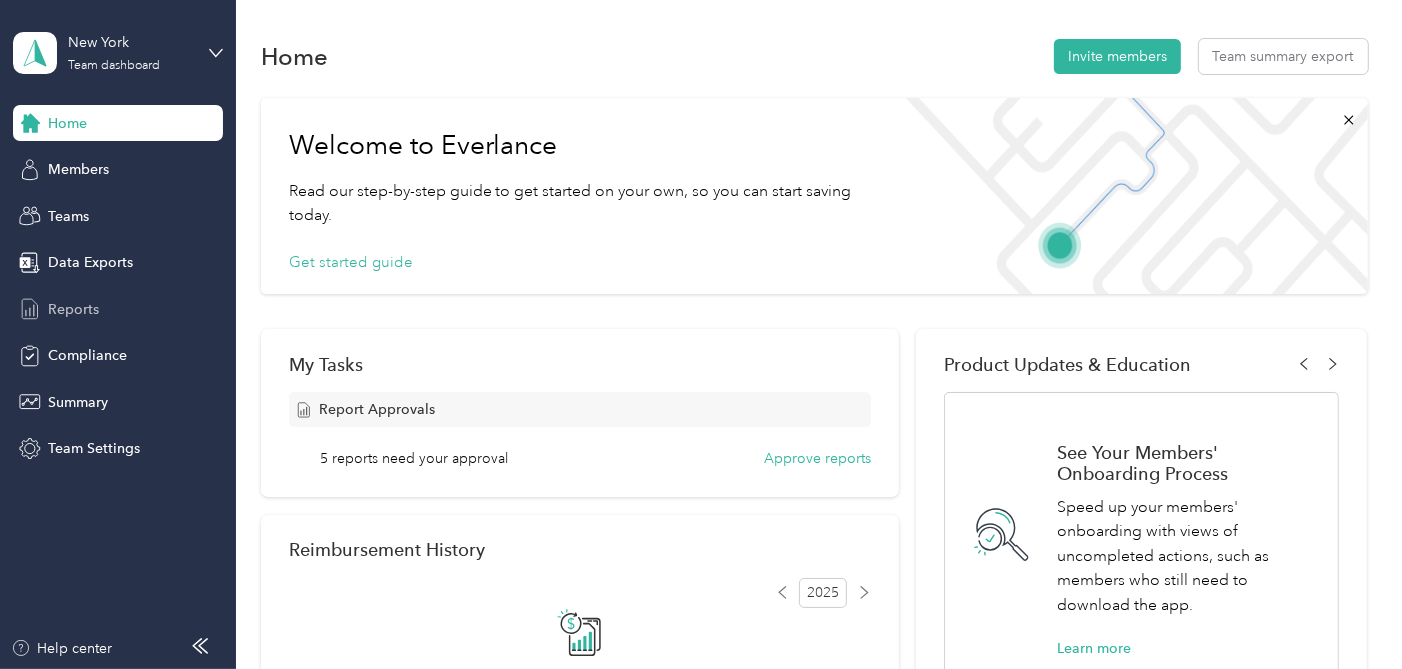 click on "Reports" at bounding box center [73, 309] 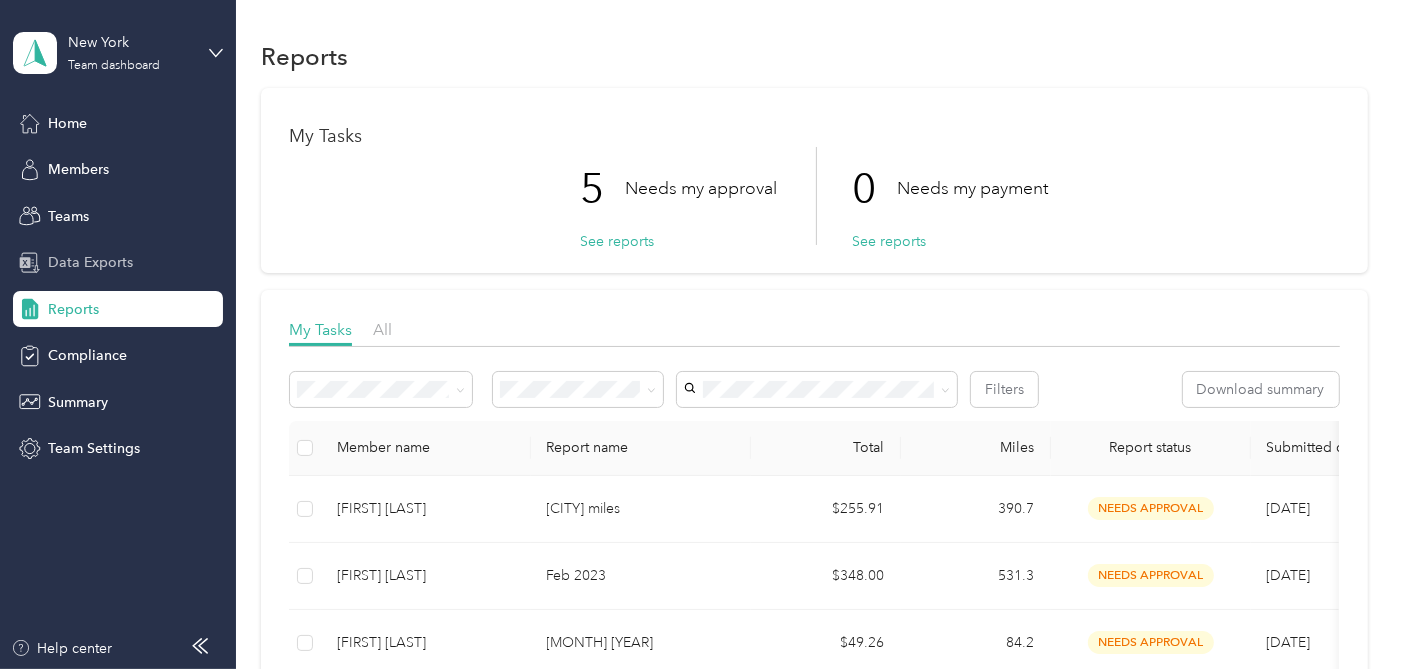 click on "Data Exports" at bounding box center [118, 263] 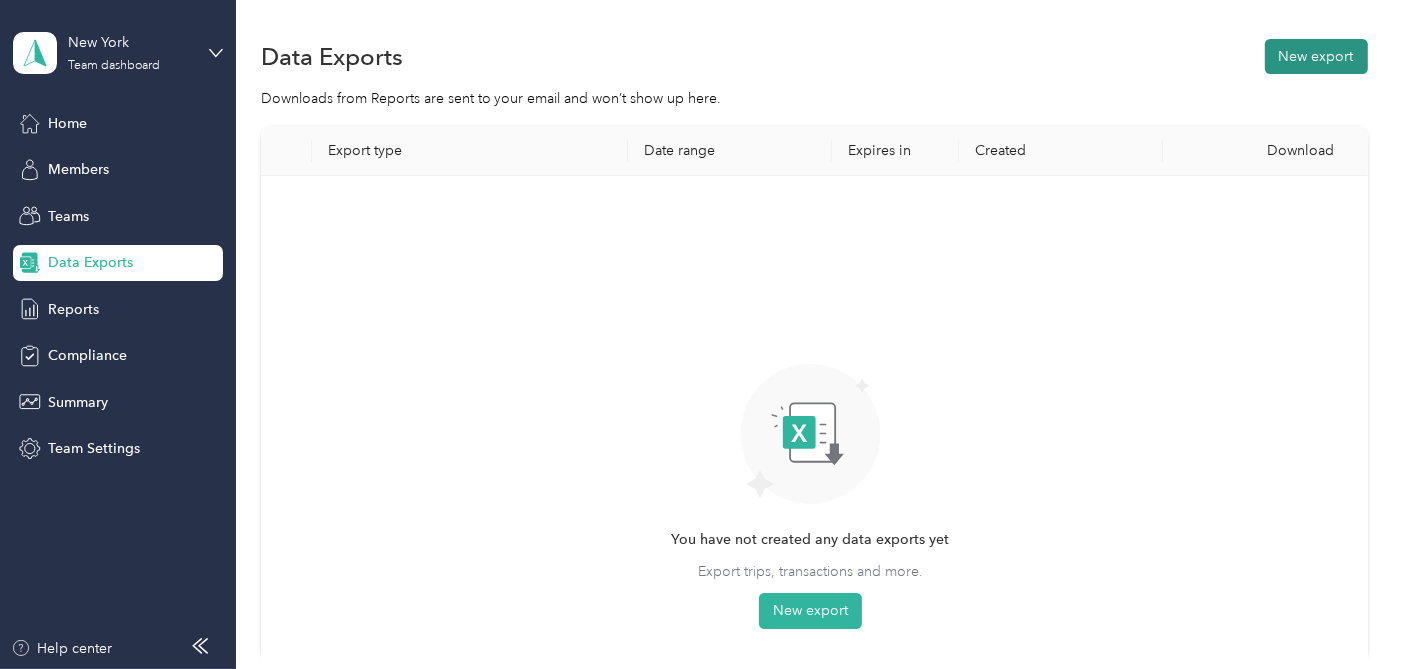 click on "New export" at bounding box center [1316, 56] 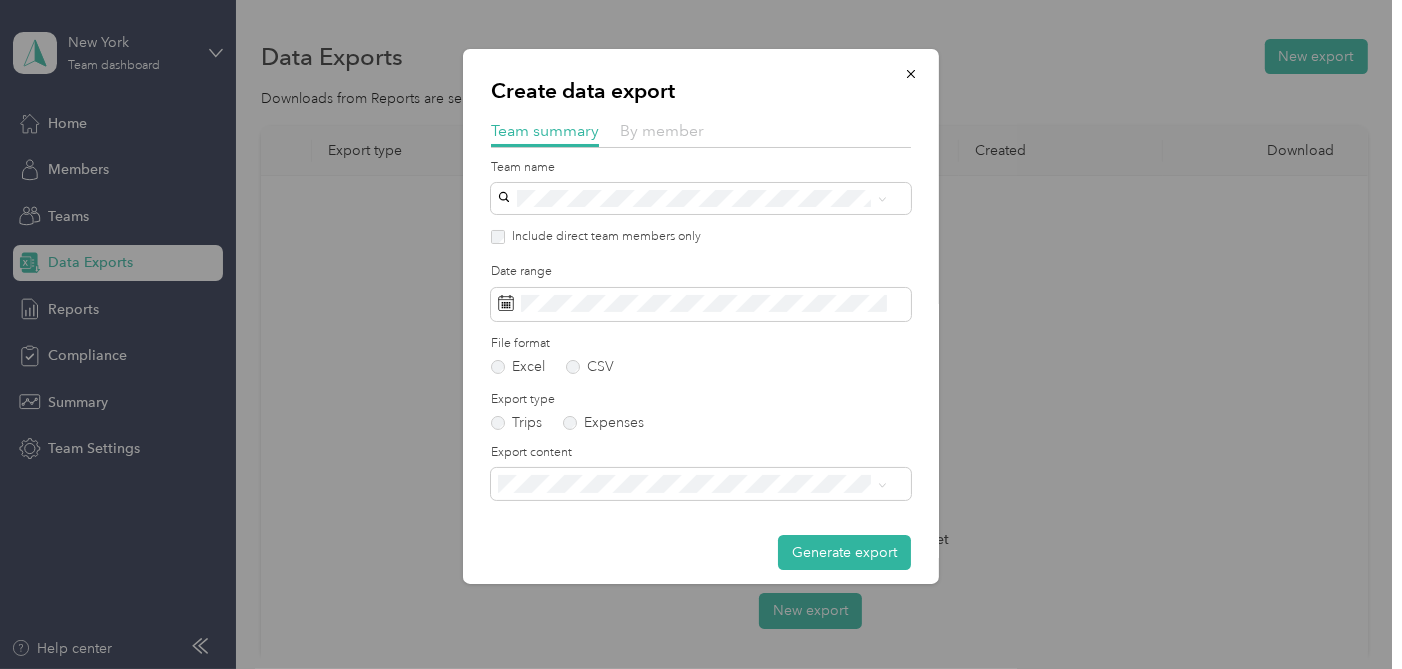 click on "By member" at bounding box center (662, 130) 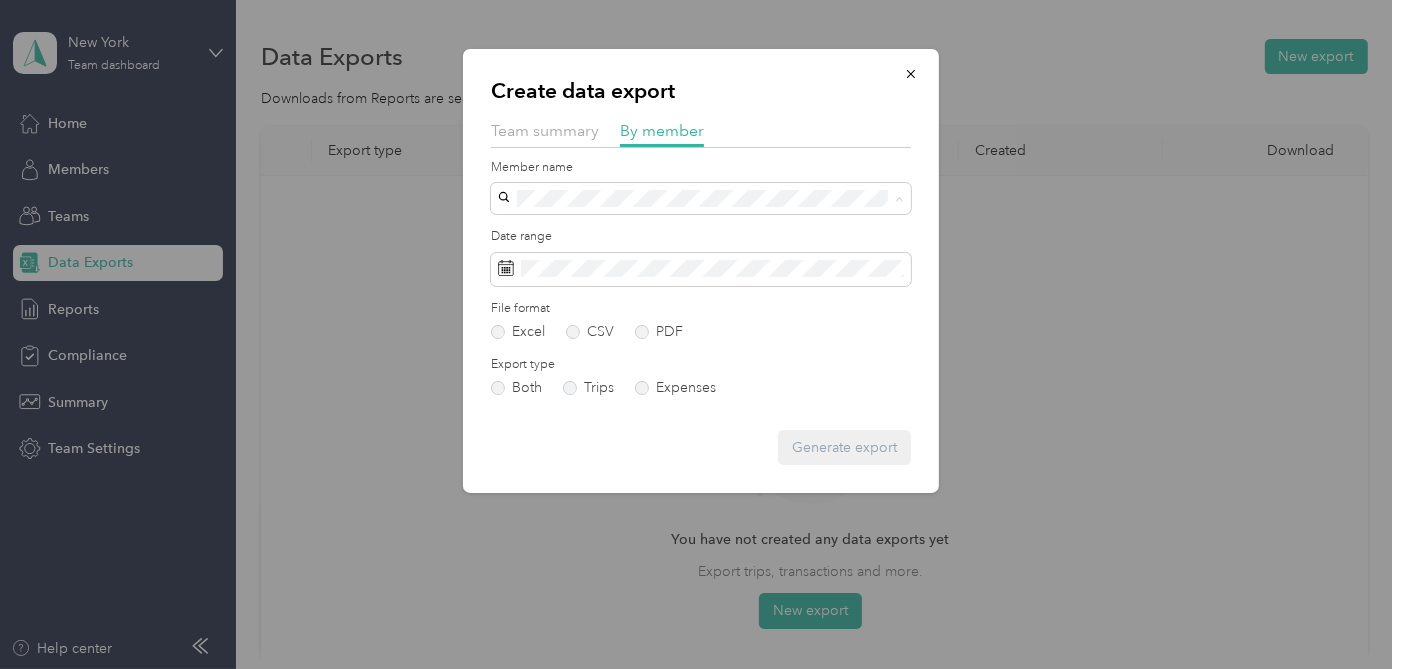 click on "[FIRST] [LAST]" at bounding box center (549, 233) 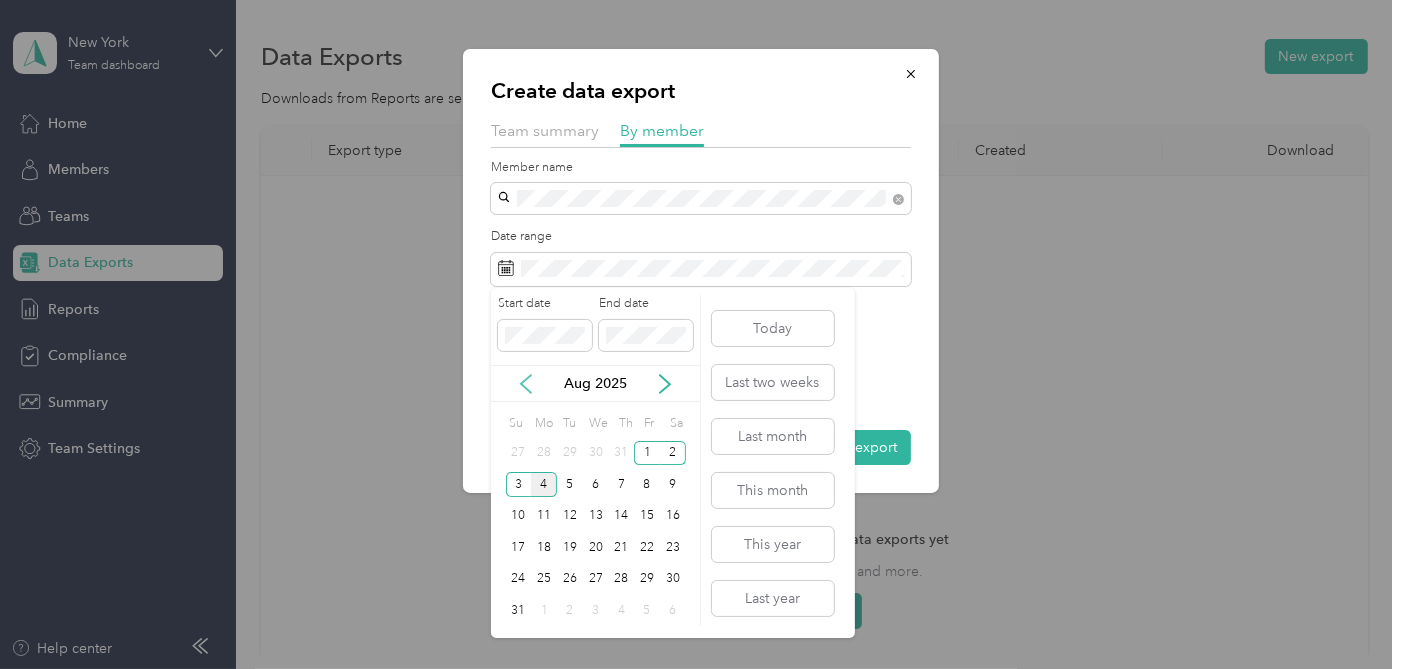 click 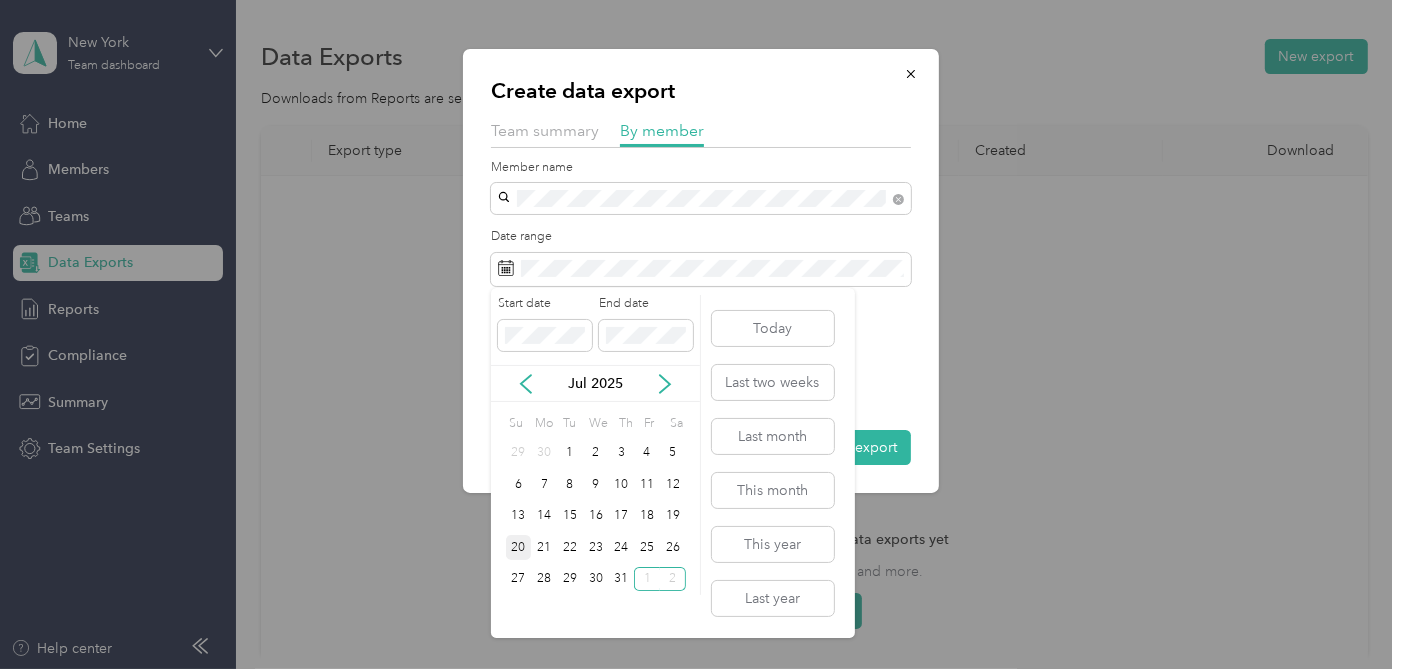 click on "20" at bounding box center (519, 547) 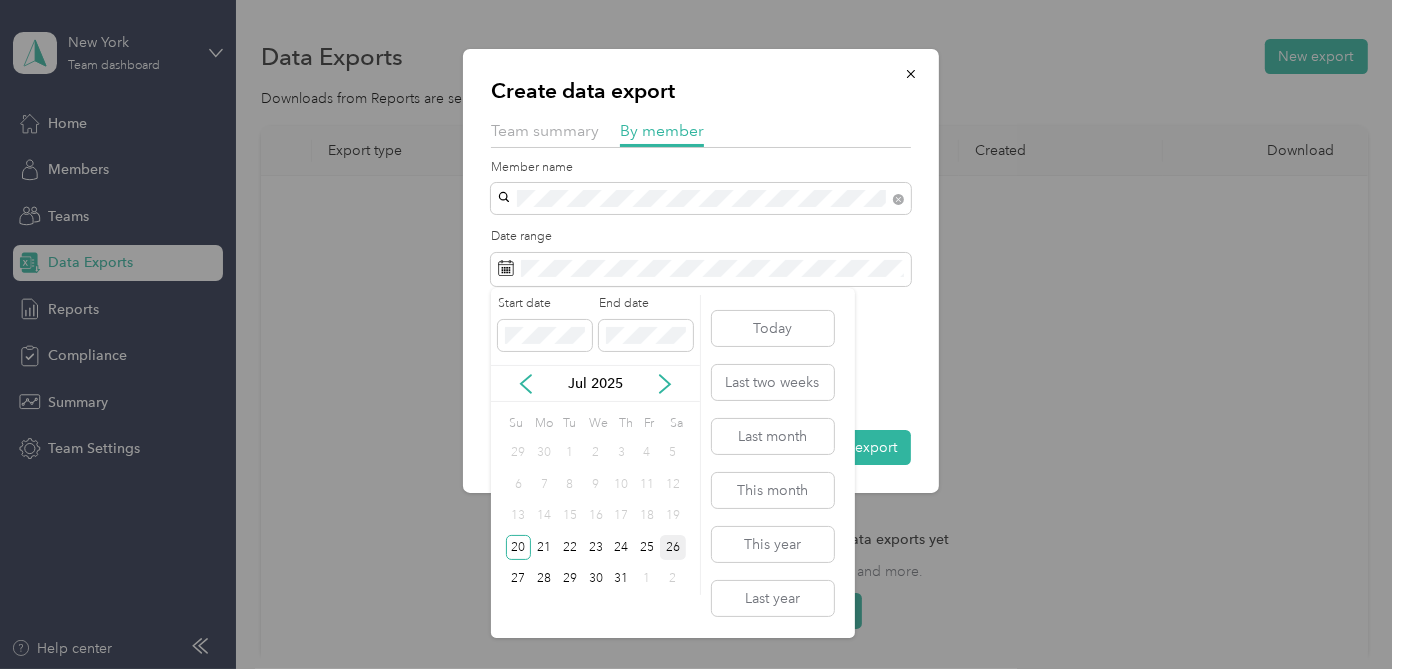 click on "26" at bounding box center [673, 547] 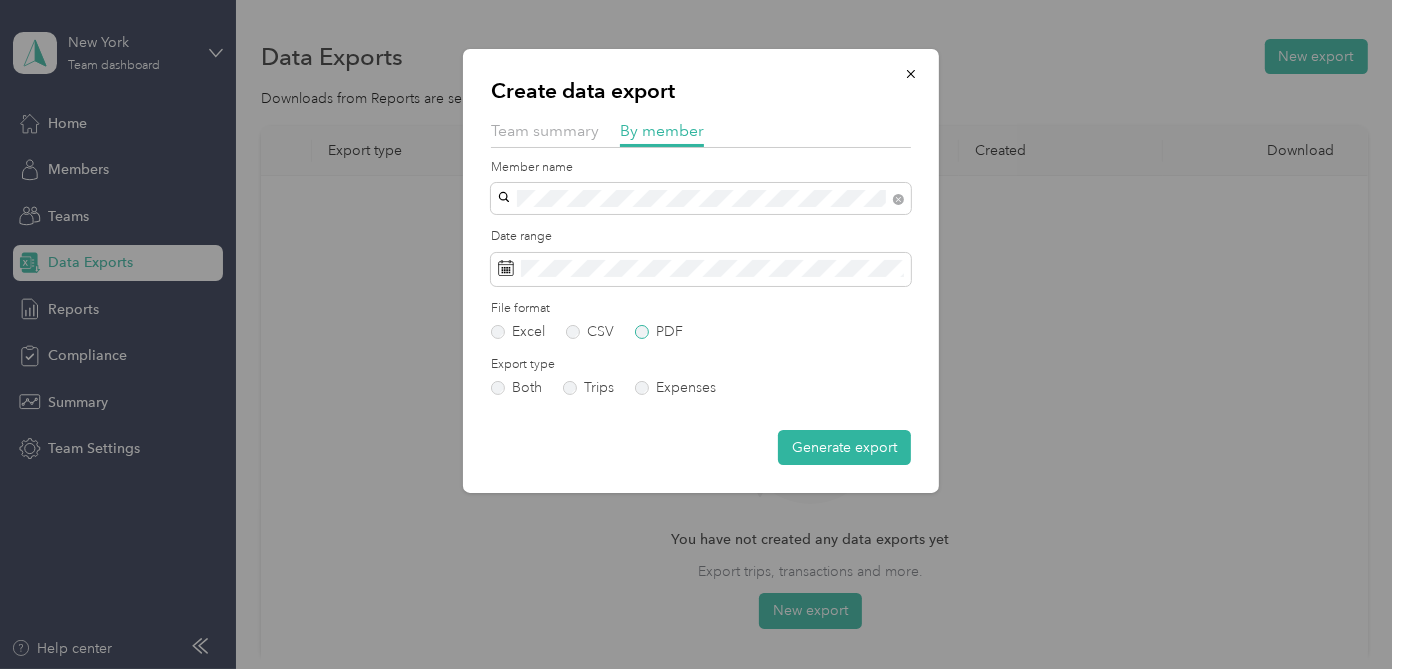 click on "PDF" at bounding box center (659, 332) 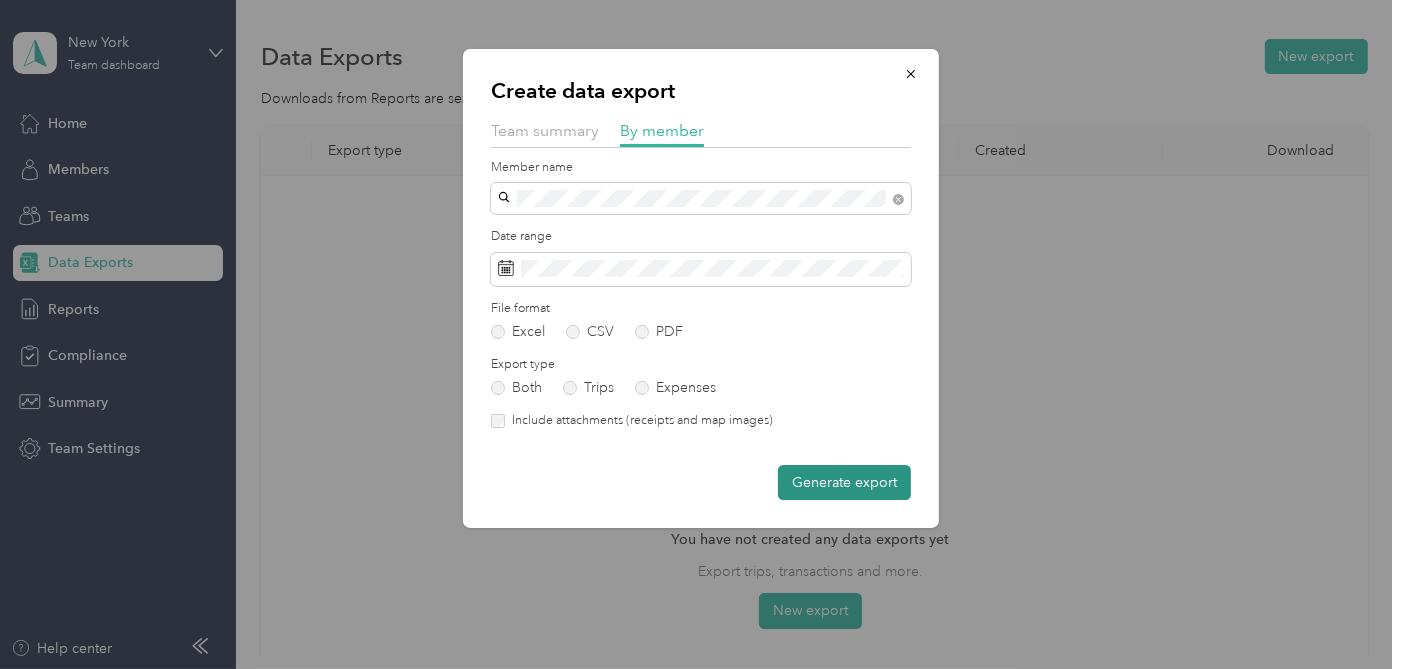 click on "Generate export" at bounding box center (844, 482) 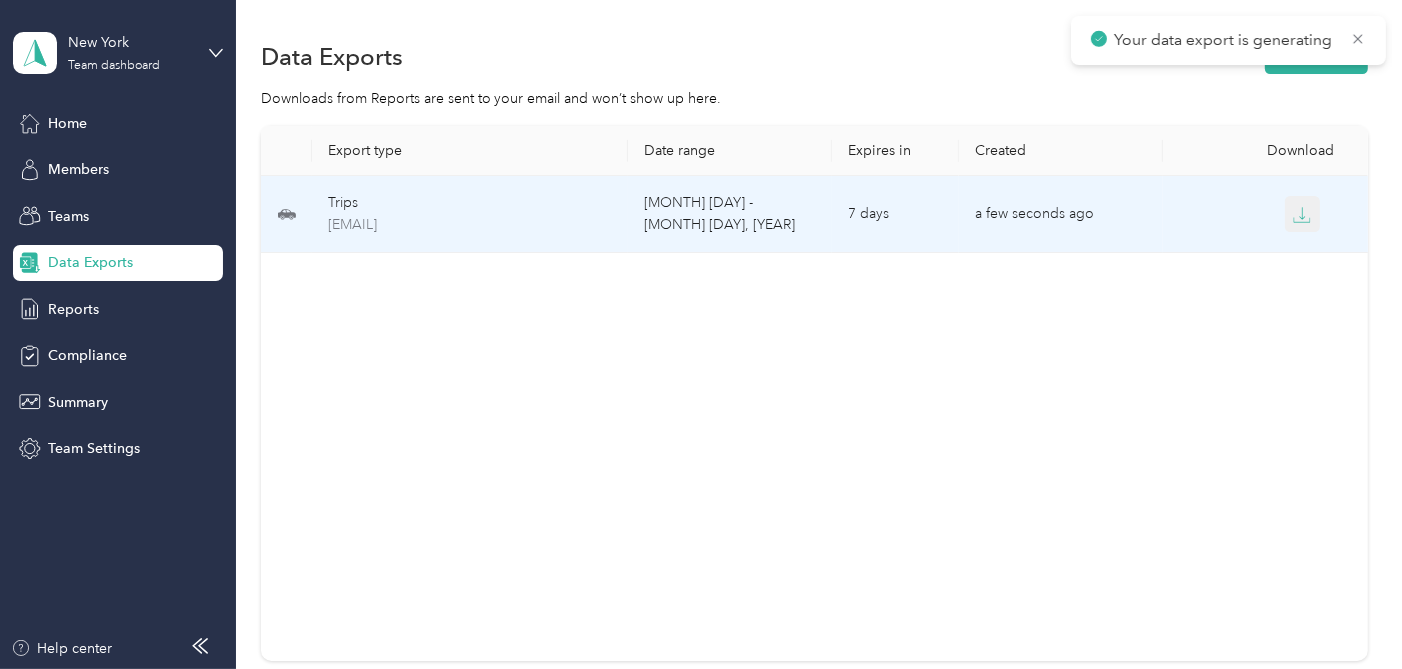 click 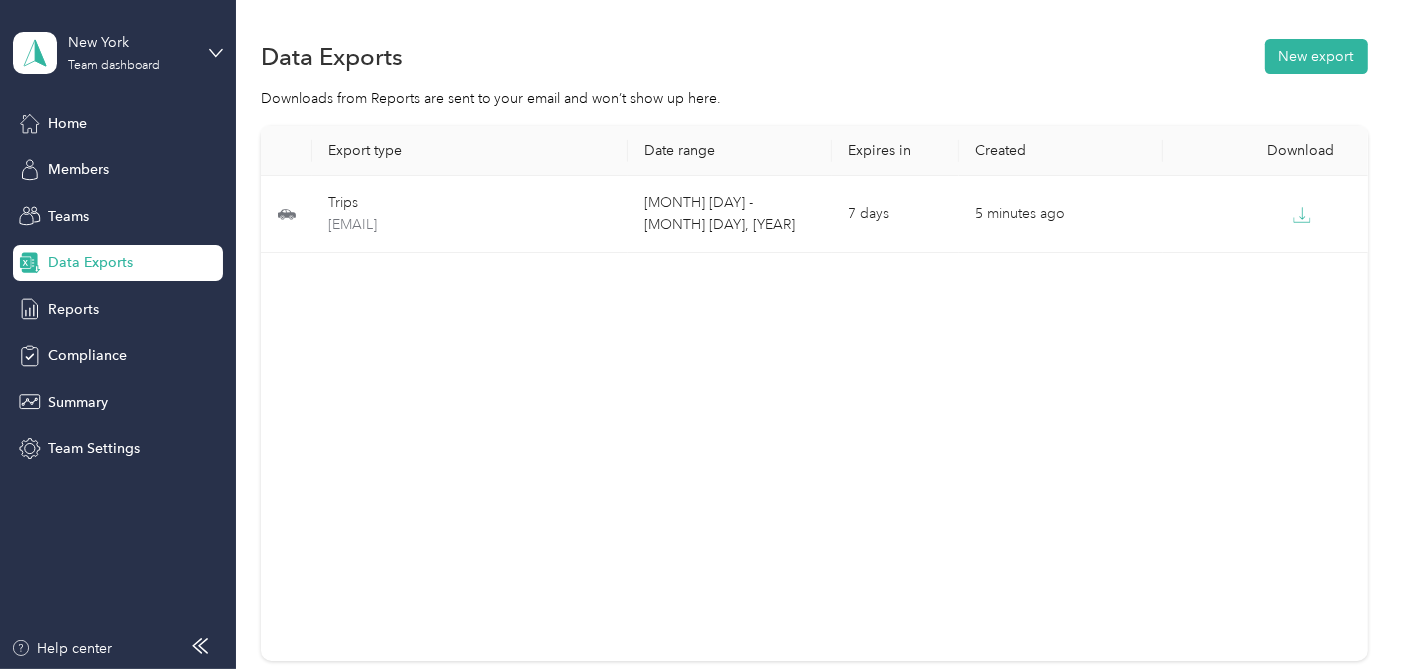 drag, startPoint x: 905, startPoint y: 428, endPoint x: 969, endPoint y: 391, distance: 73.92564 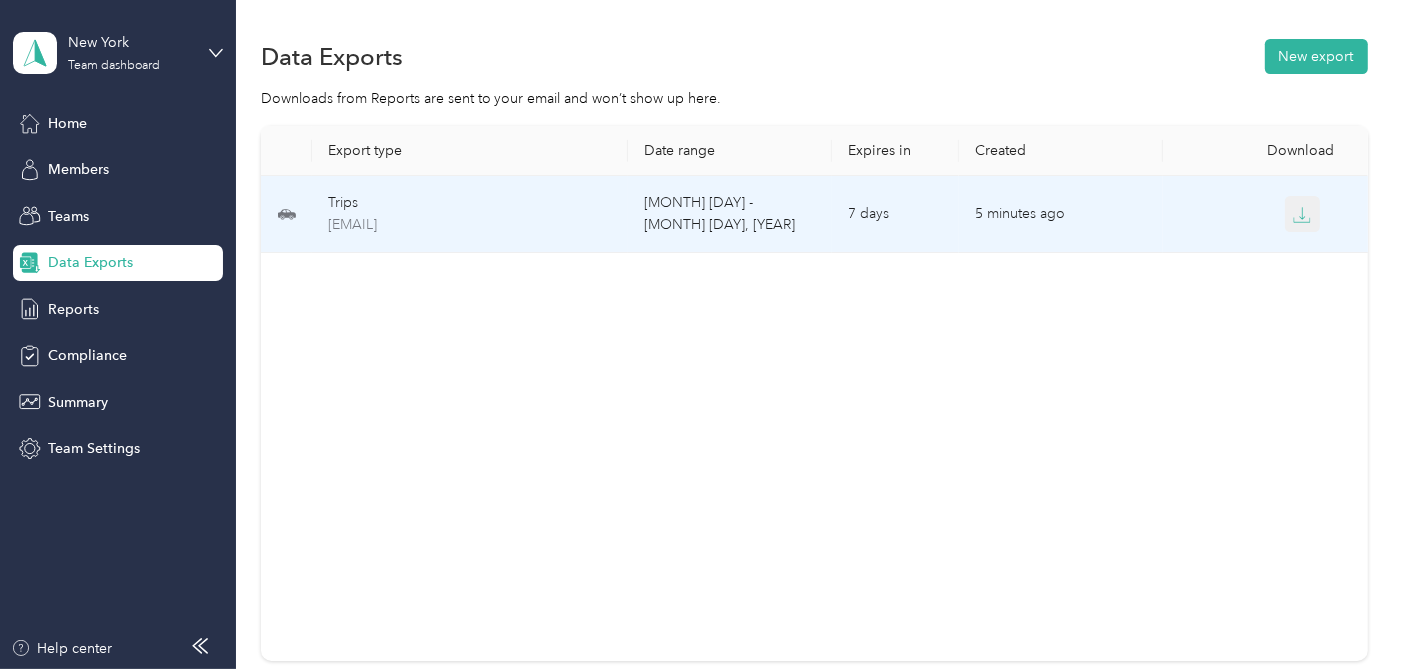 click at bounding box center (1303, 214) 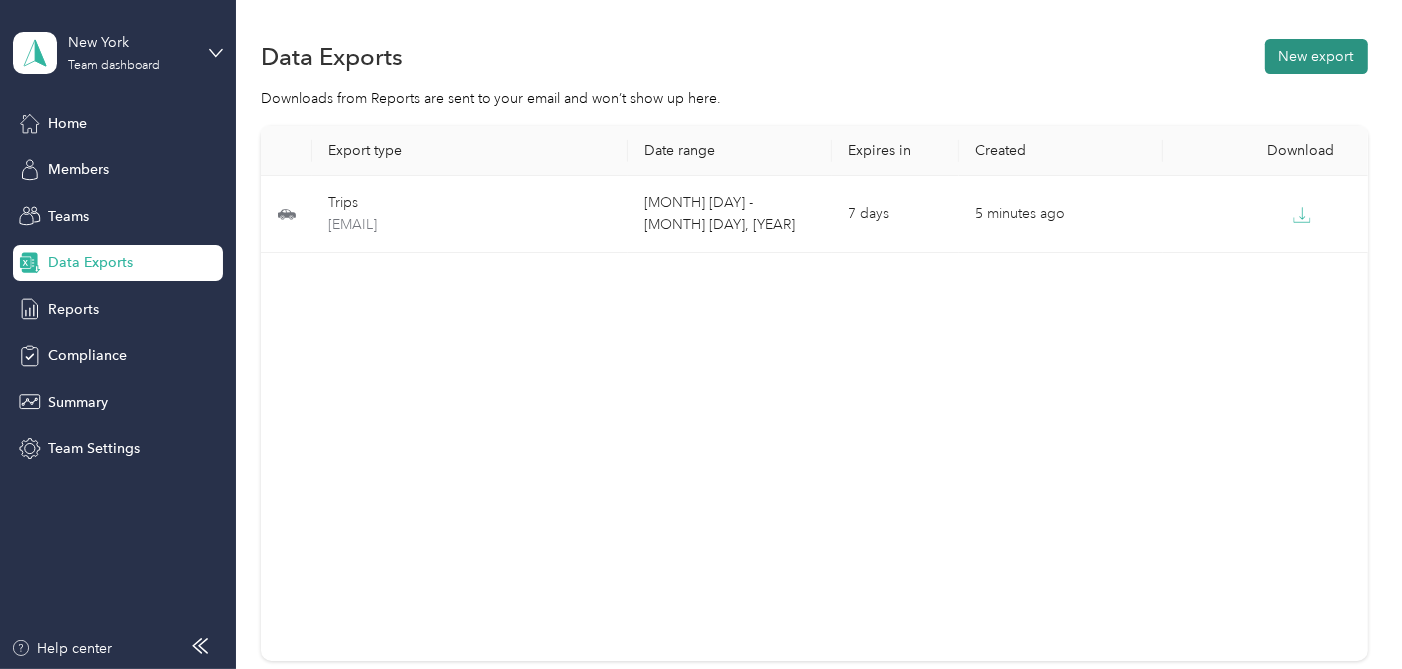 click on "New export" at bounding box center [1316, 56] 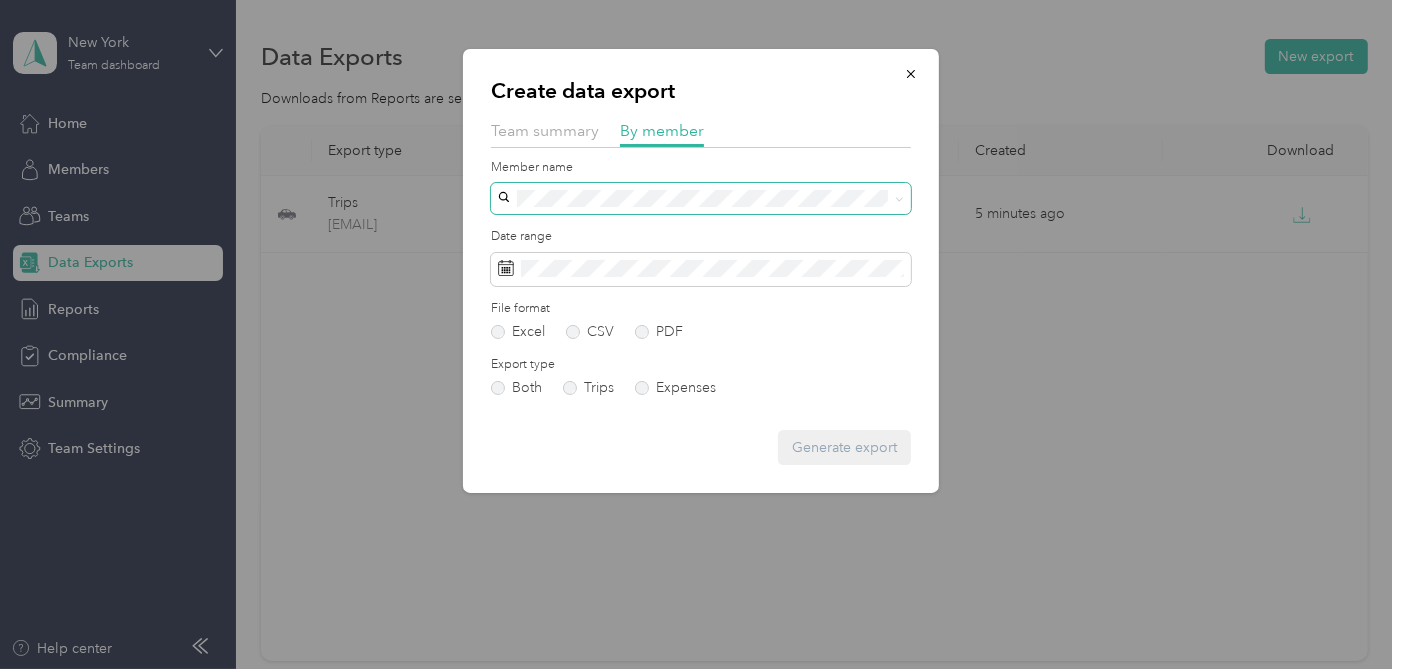 click at bounding box center [701, 198] 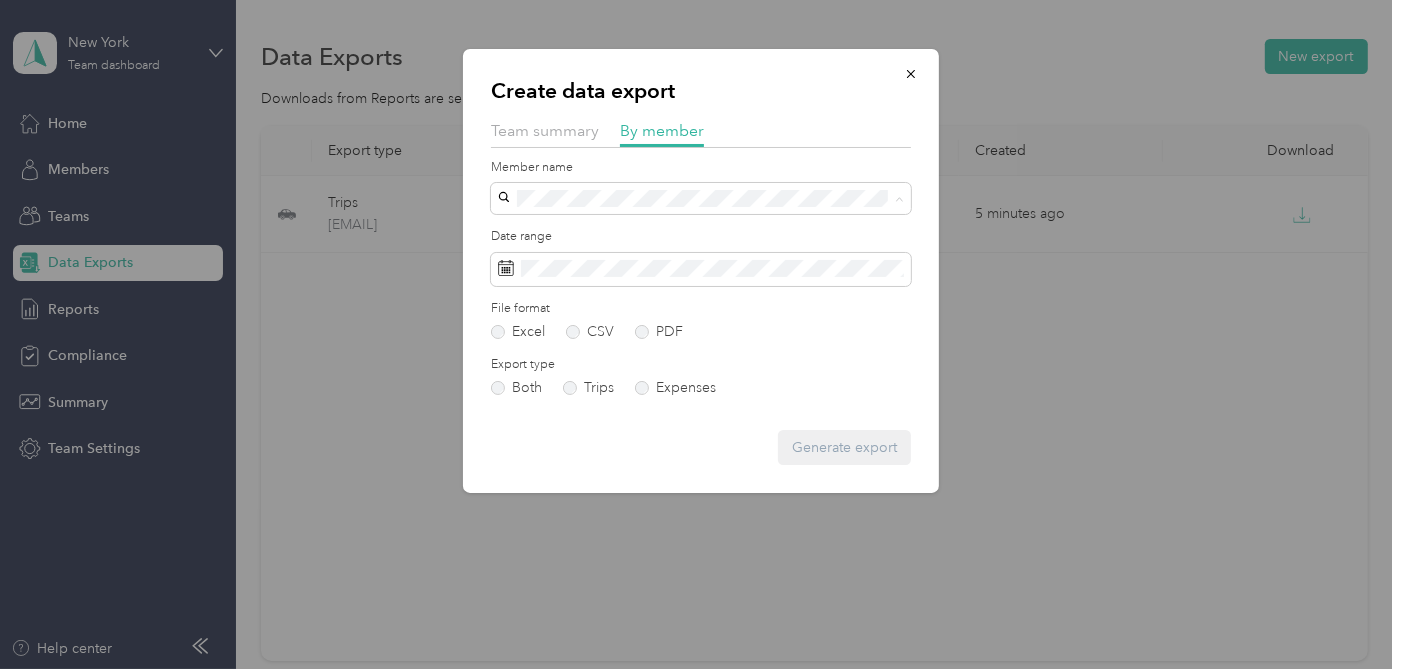 click on "[FIRST] [LAST]" at bounding box center [701, 233] 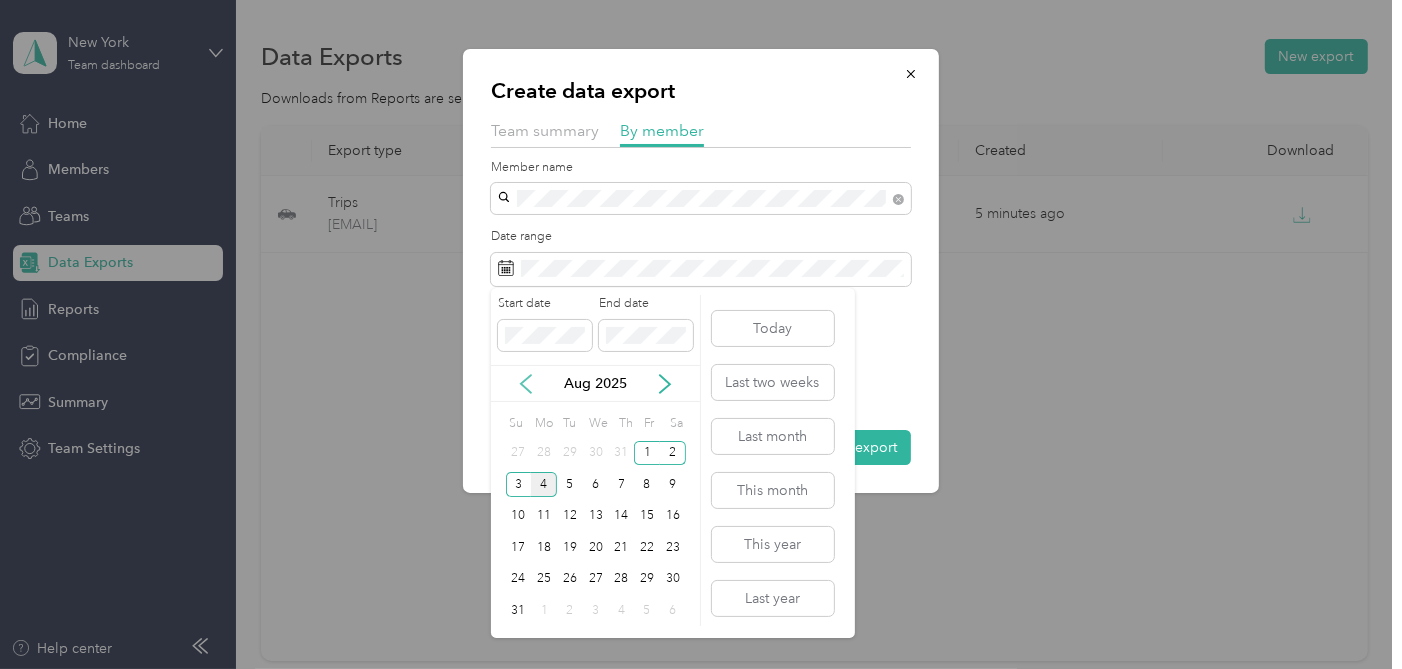 click 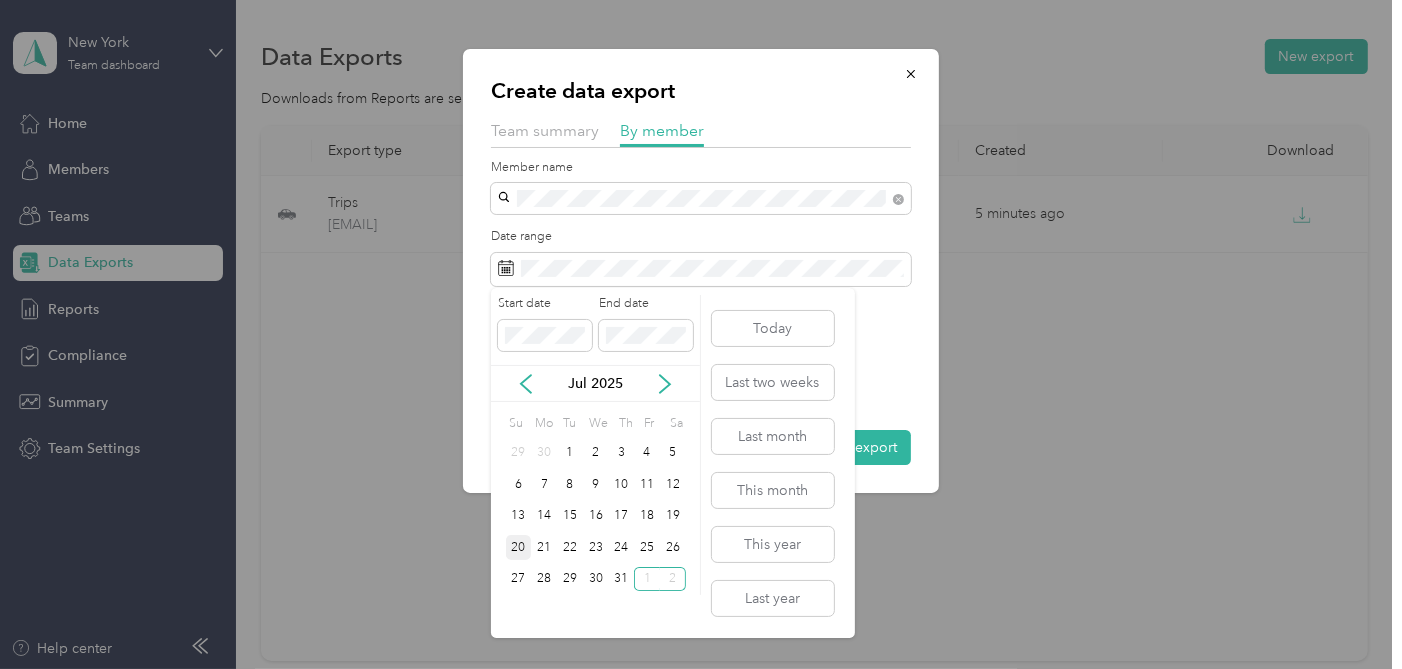 click on "20" at bounding box center [519, 547] 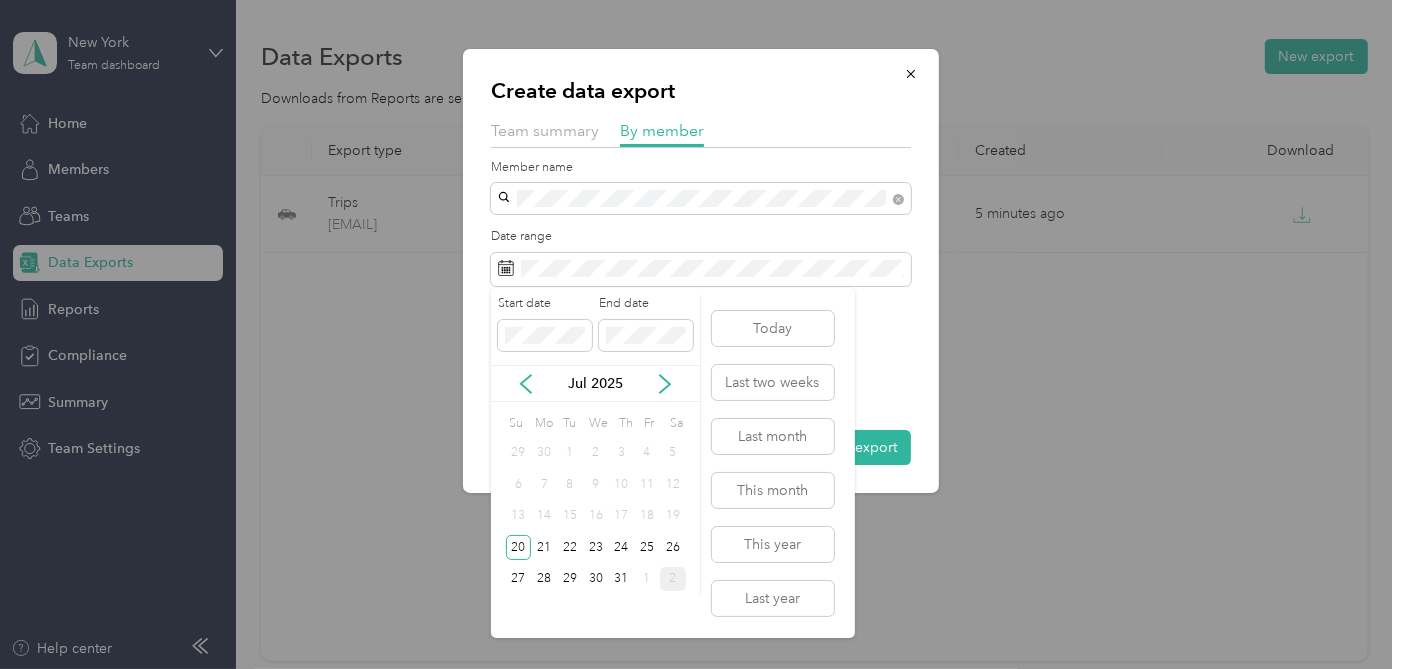 click on "2" at bounding box center [673, 579] 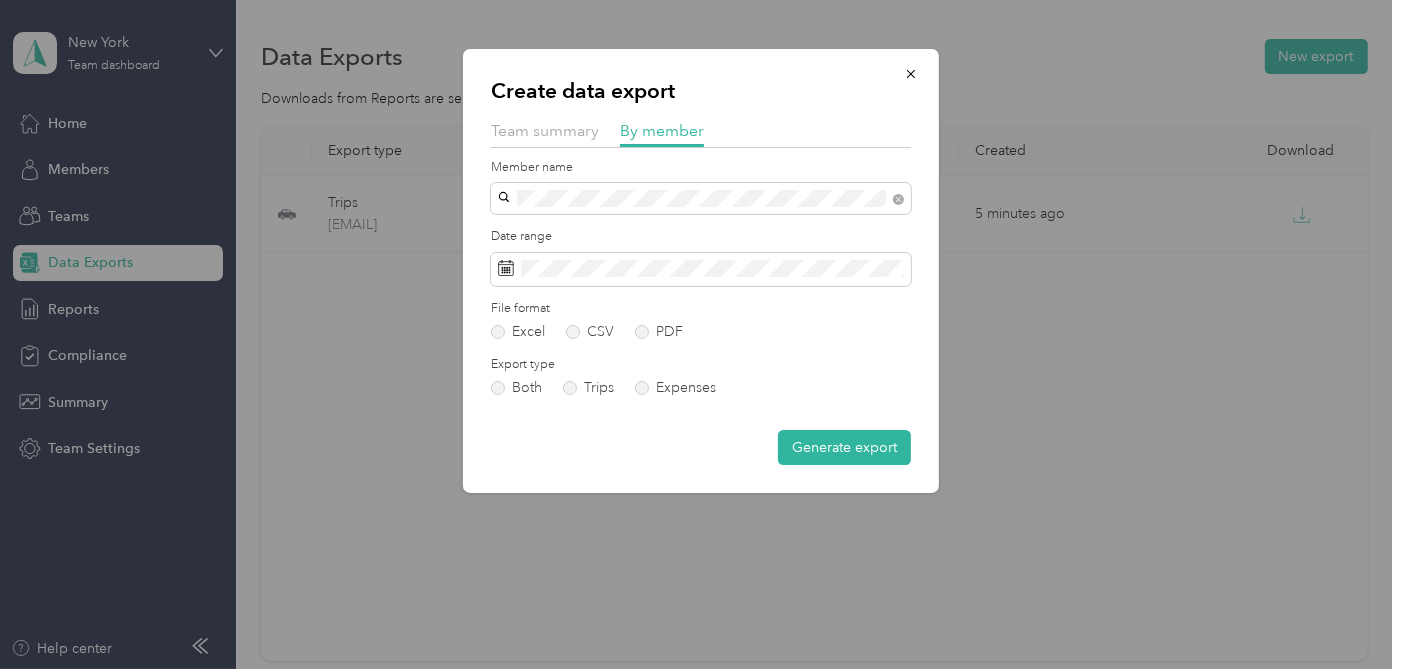 click on "Member name   Date range   File format   Excel CSV PDF Export type   Both Trips Expenses Generate export" at bounding box center [701, 312] 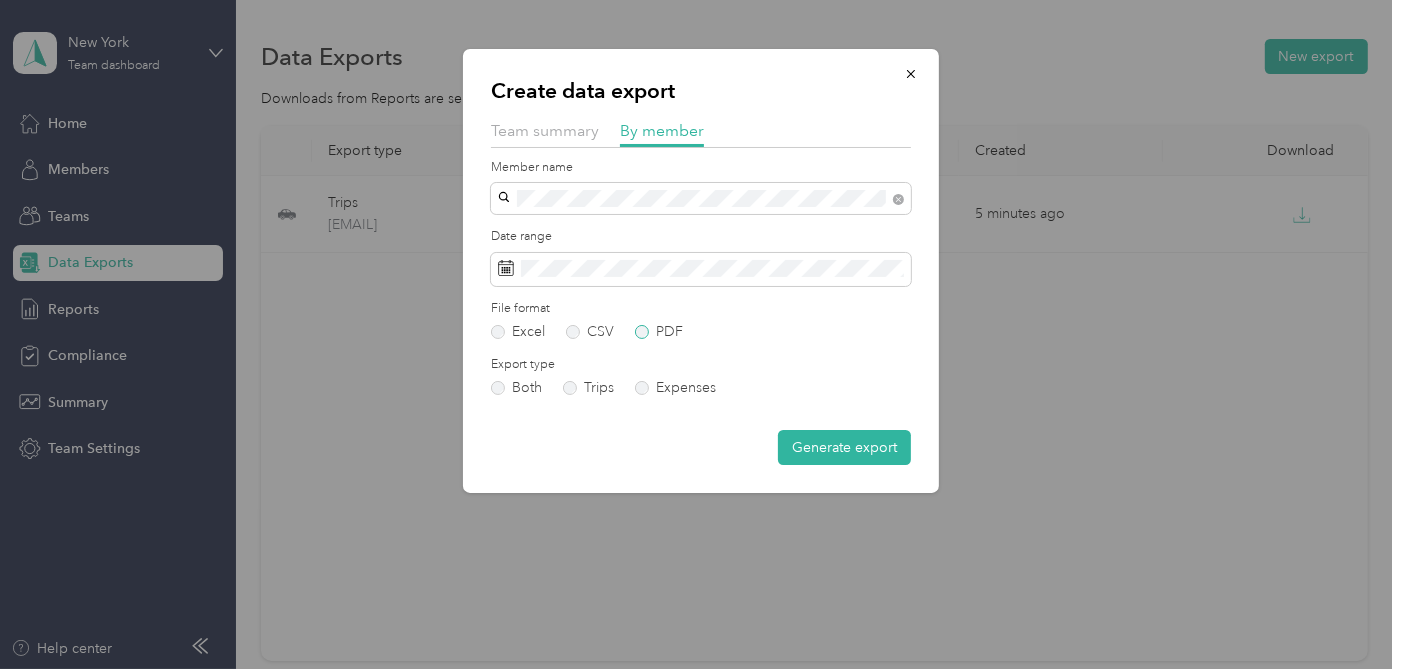 click on "PDF" at bounding box center [659, 332] 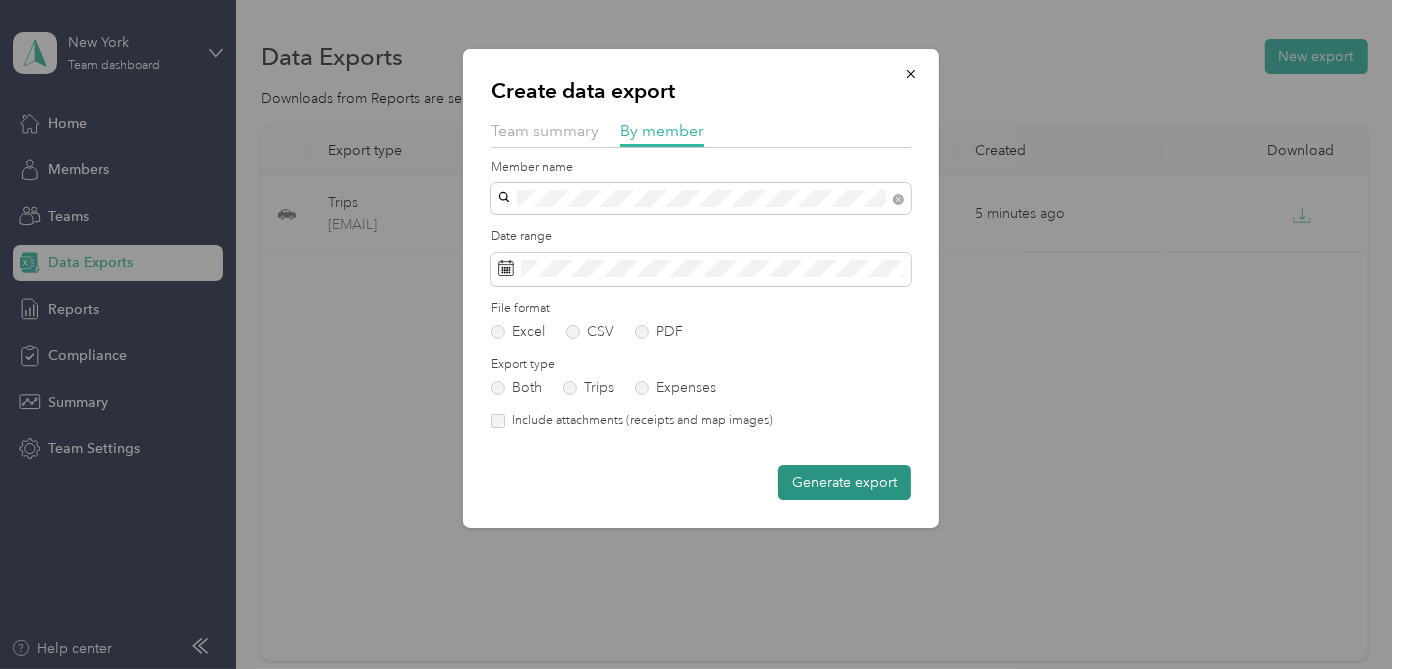 click on "Generate export" at bounding box center [844, 482] 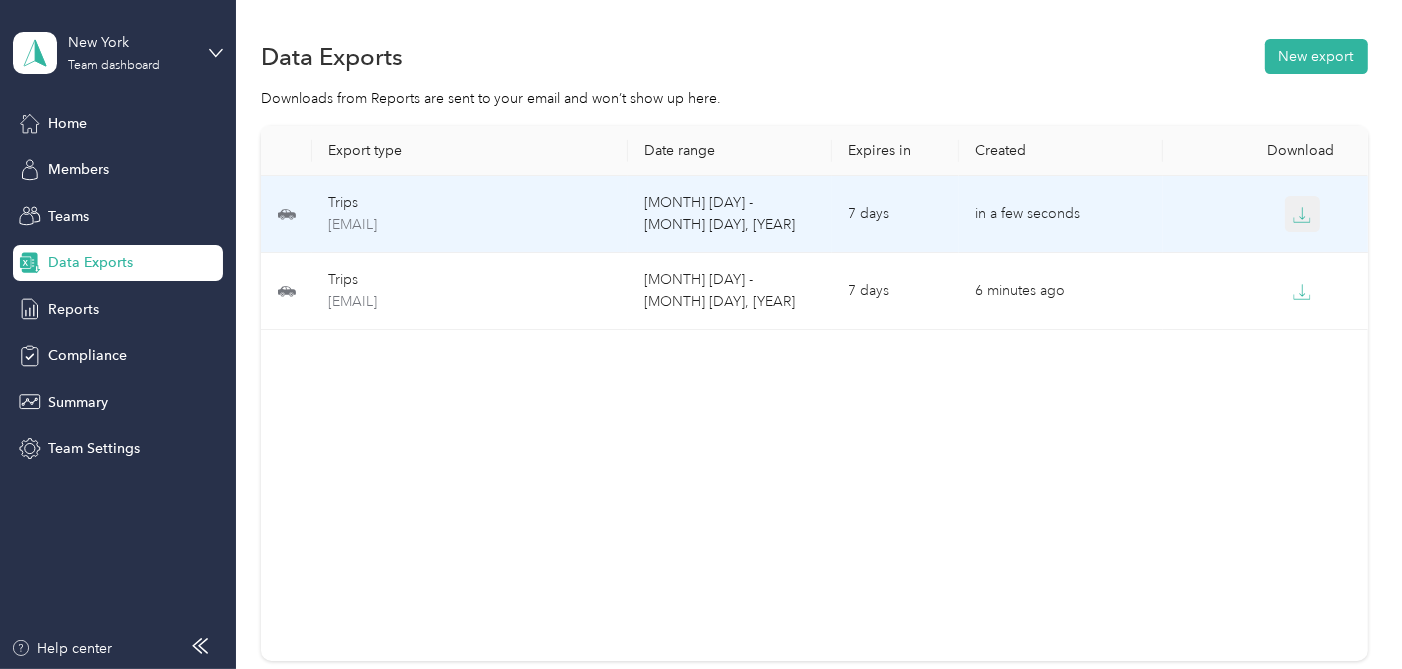click 